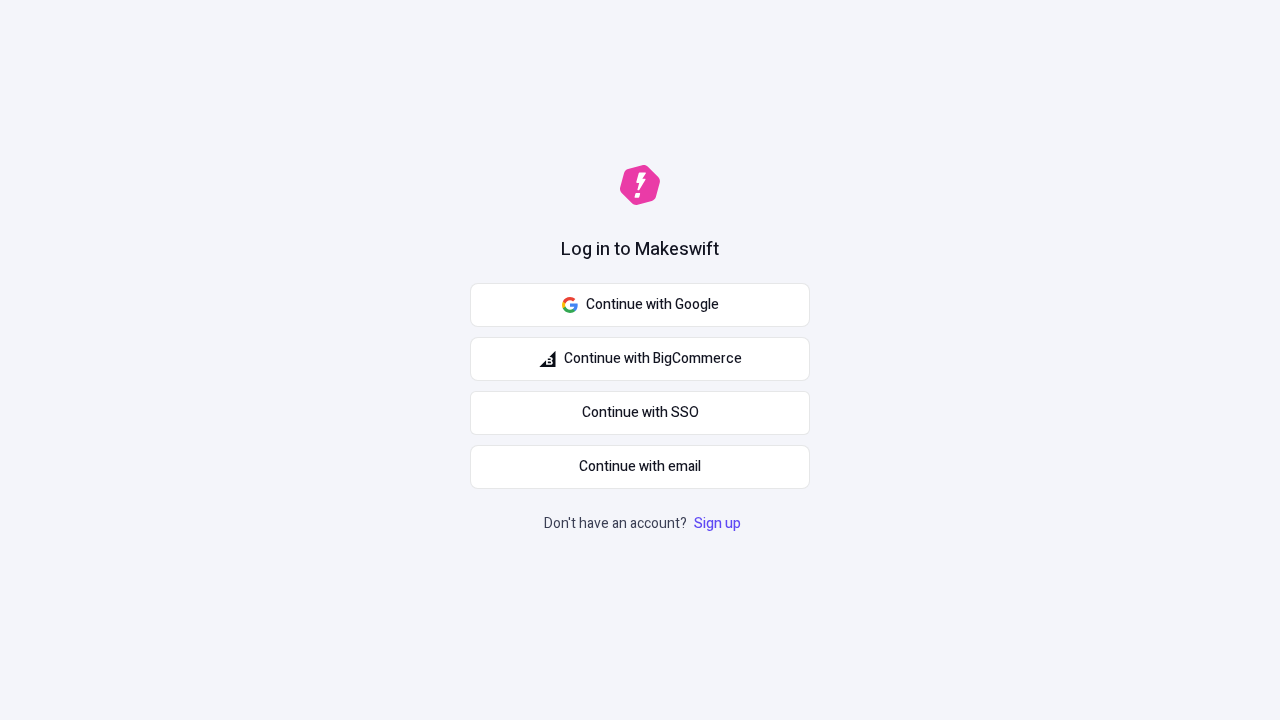 scroll, scrollTop: 0, scrollLeft: 0, axis: both 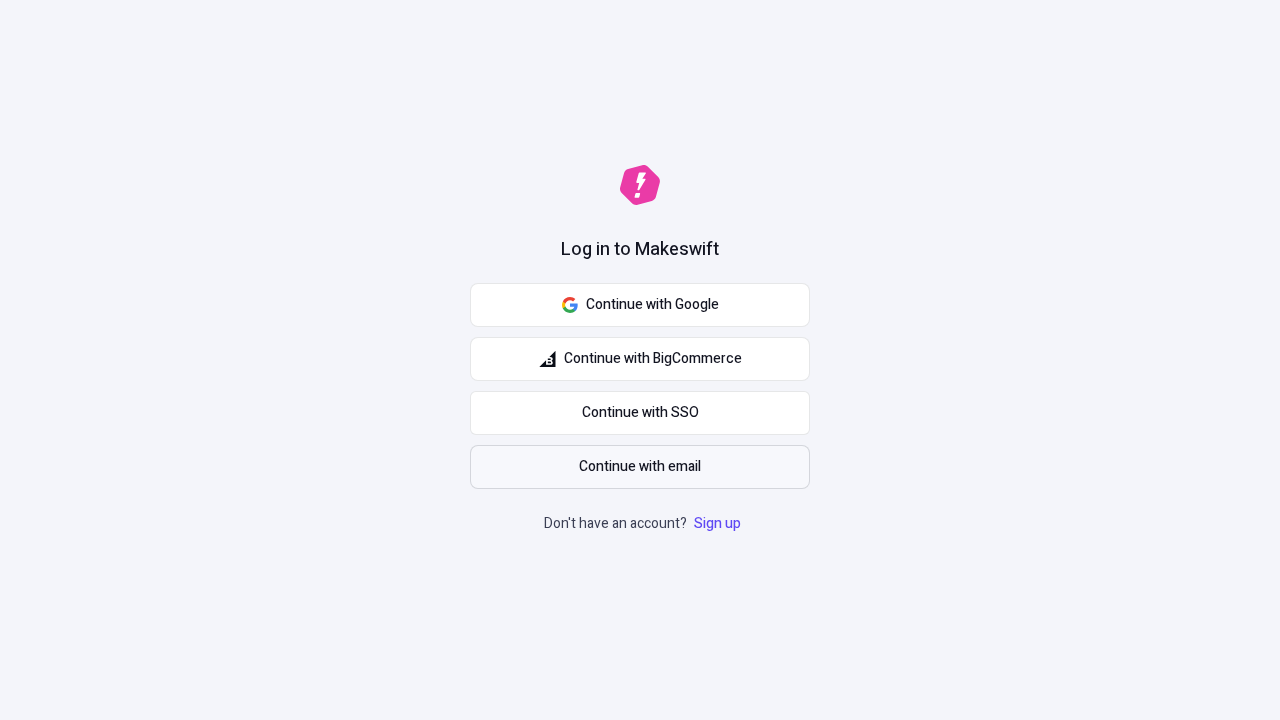 click on "Continue with email" at bounding box center (640, 467) 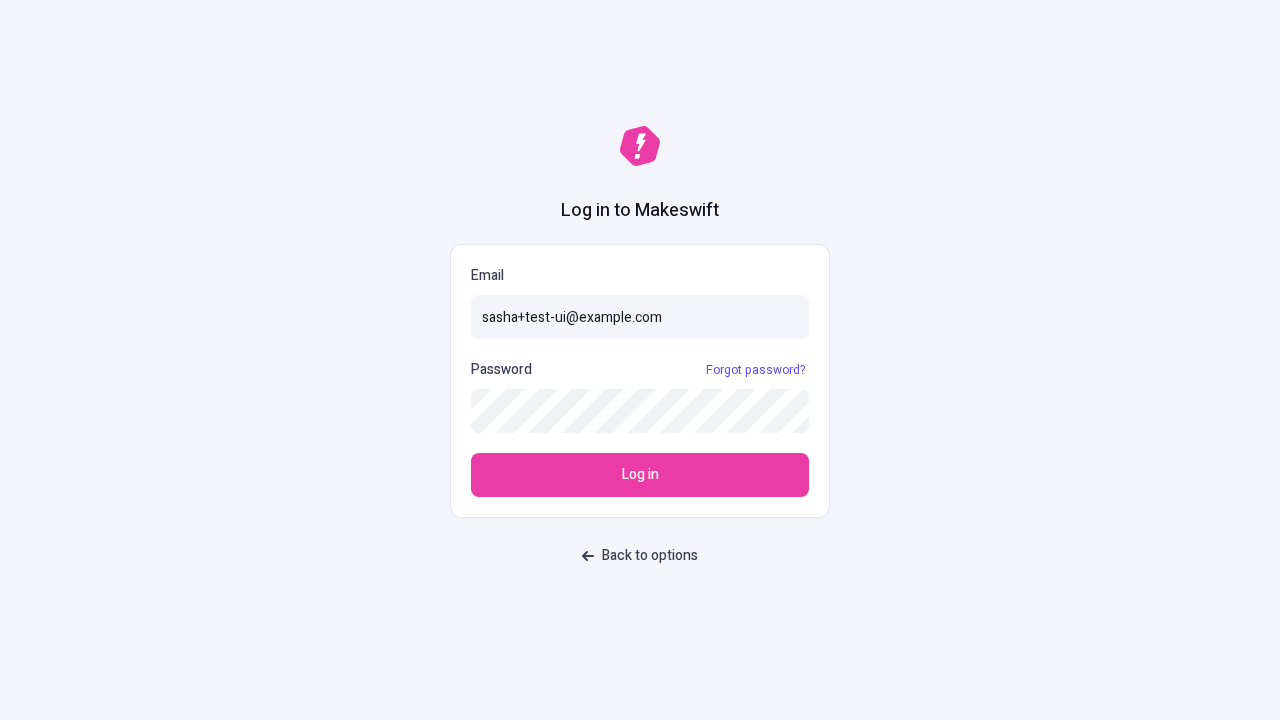 type on "sasha+test-ui@example.com" 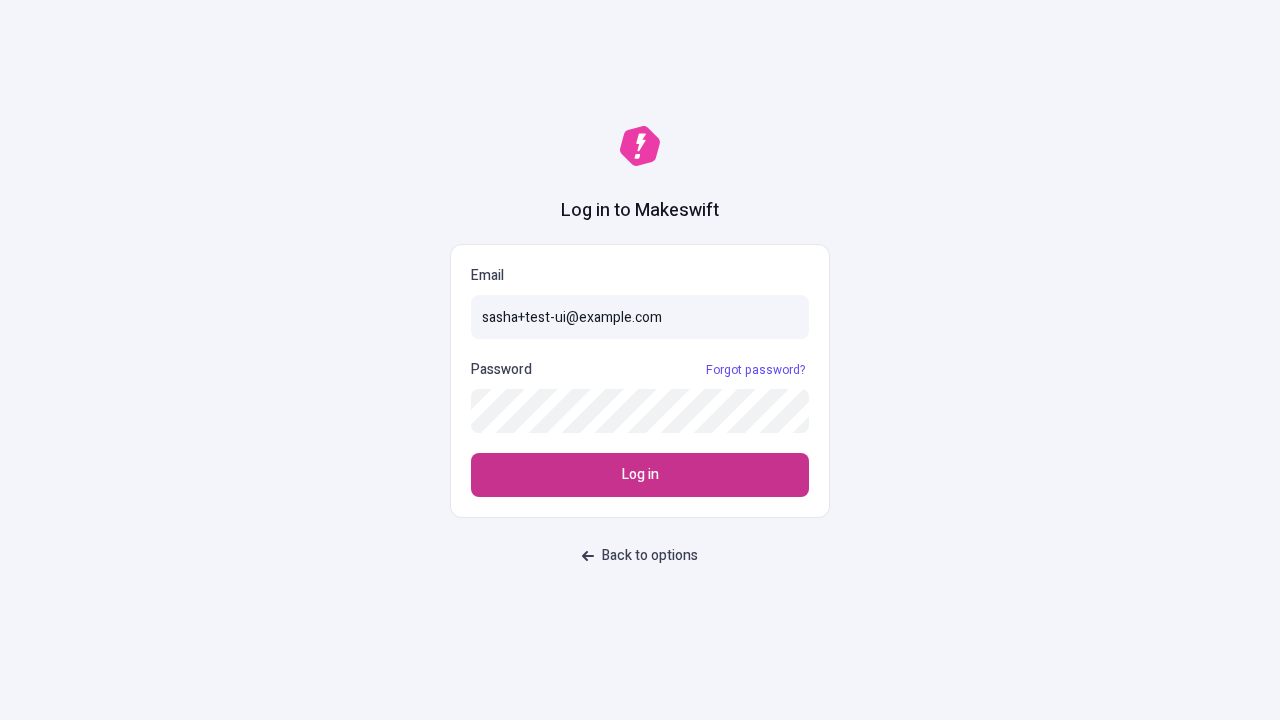 click on "Log in" at bounding box center [640, 475] 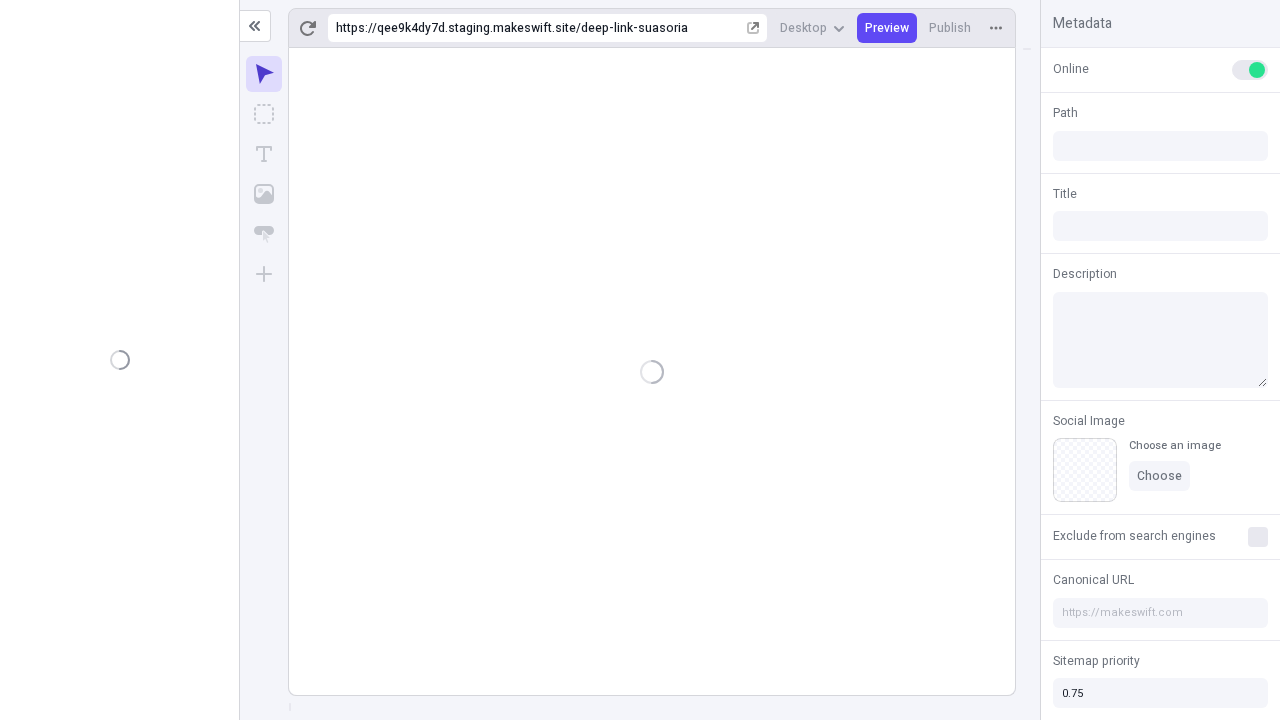 scroll, scrollTop: 0, scrollLeft: 0, axis: both 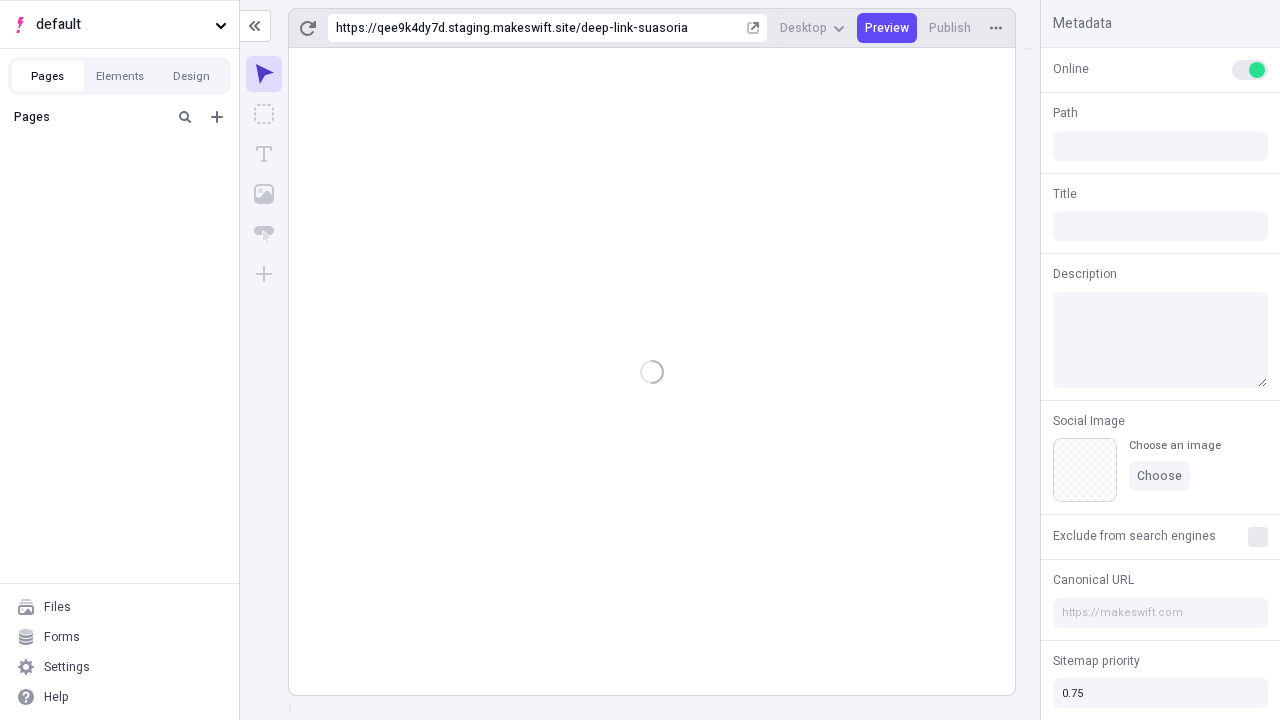 type on "/deep-link-suasoria" 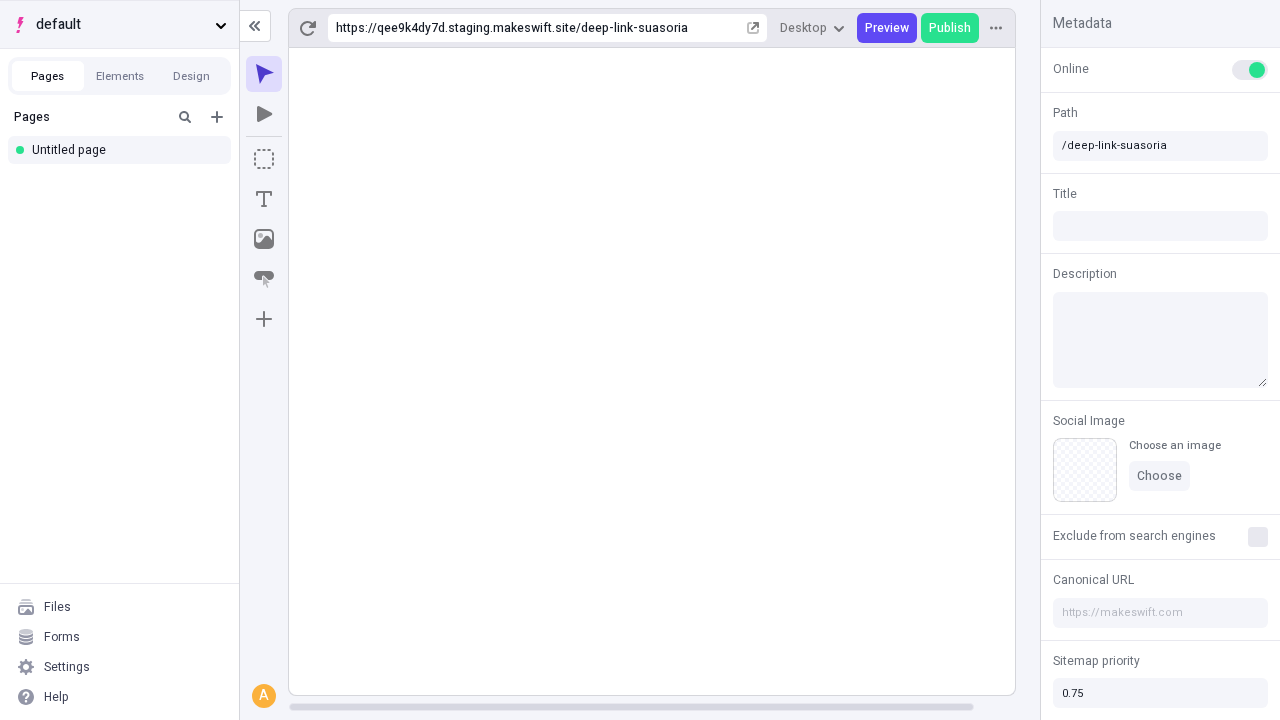 click on "default" at bounding box center (121, 25) 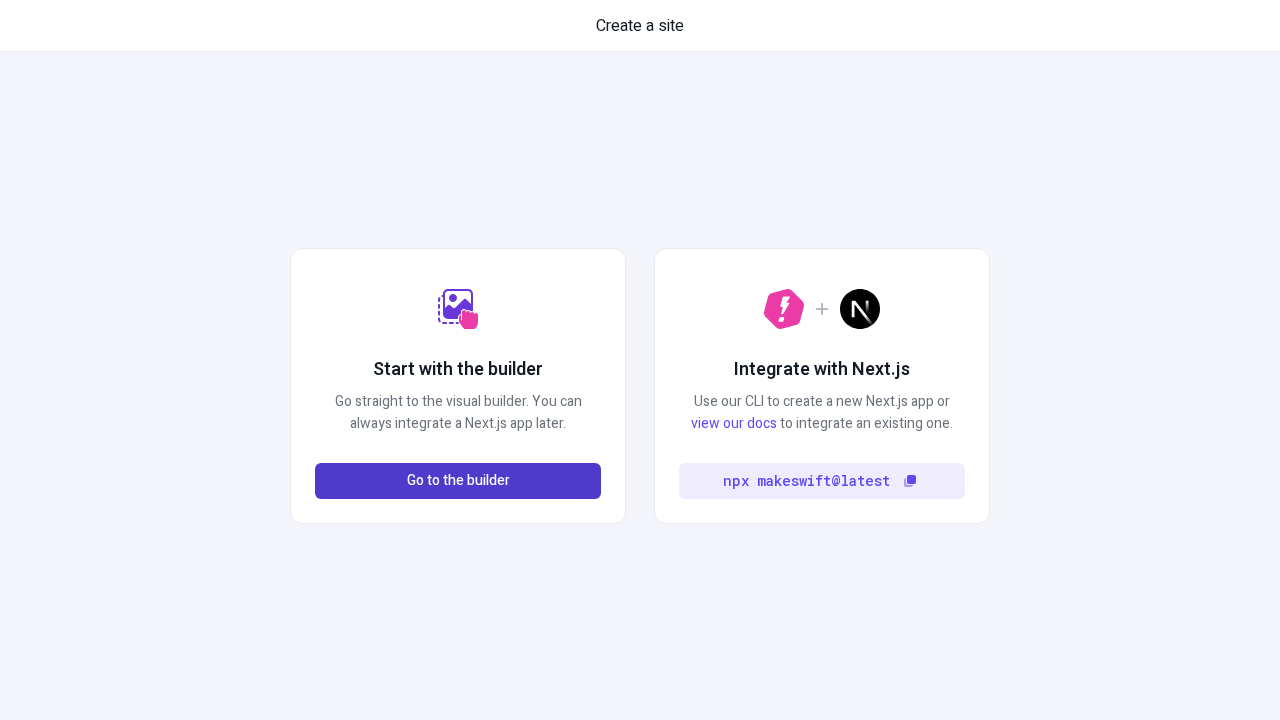 click on "Go to the builder" at bounding box center (458, 481) 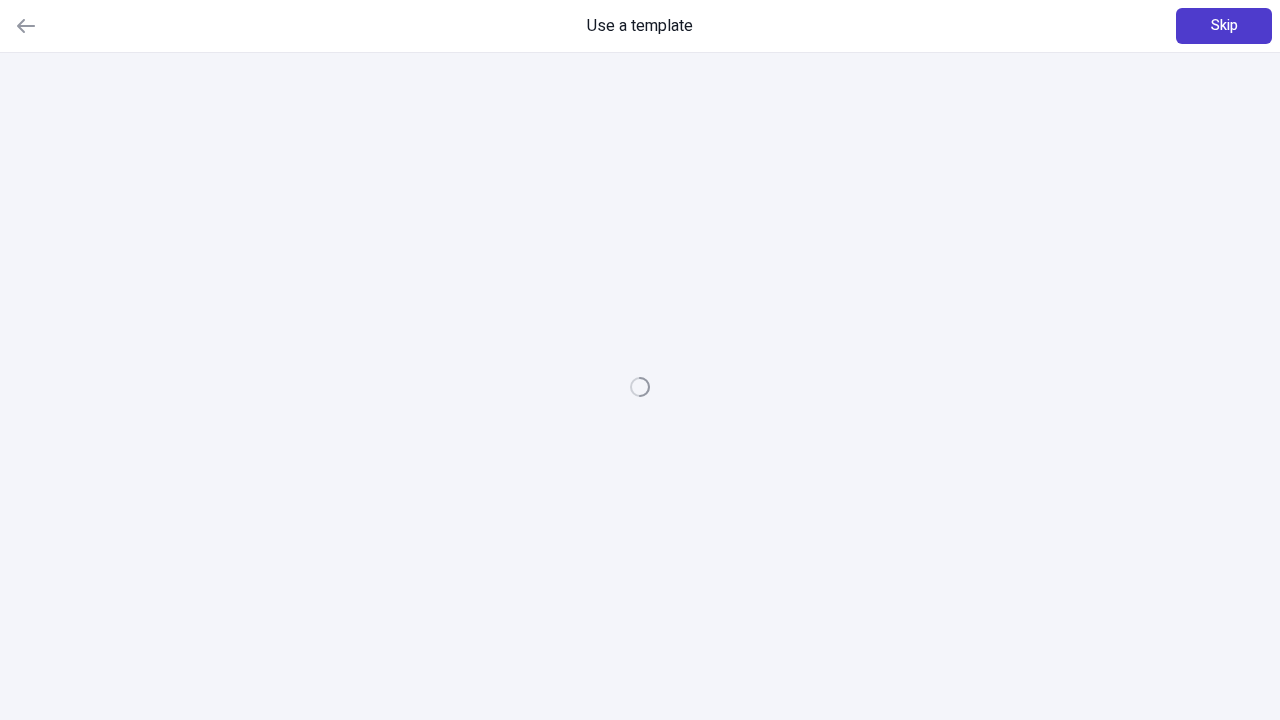 click on "Skip" at bounding box center (1224, 26) 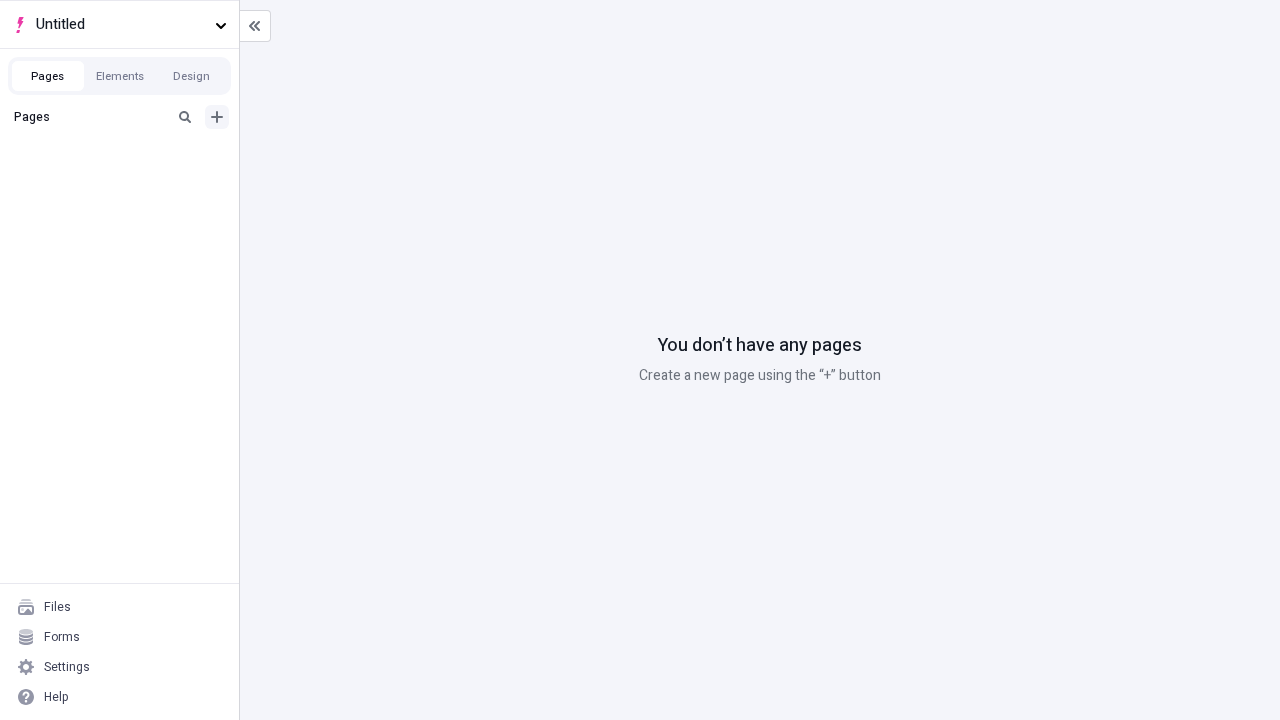 click 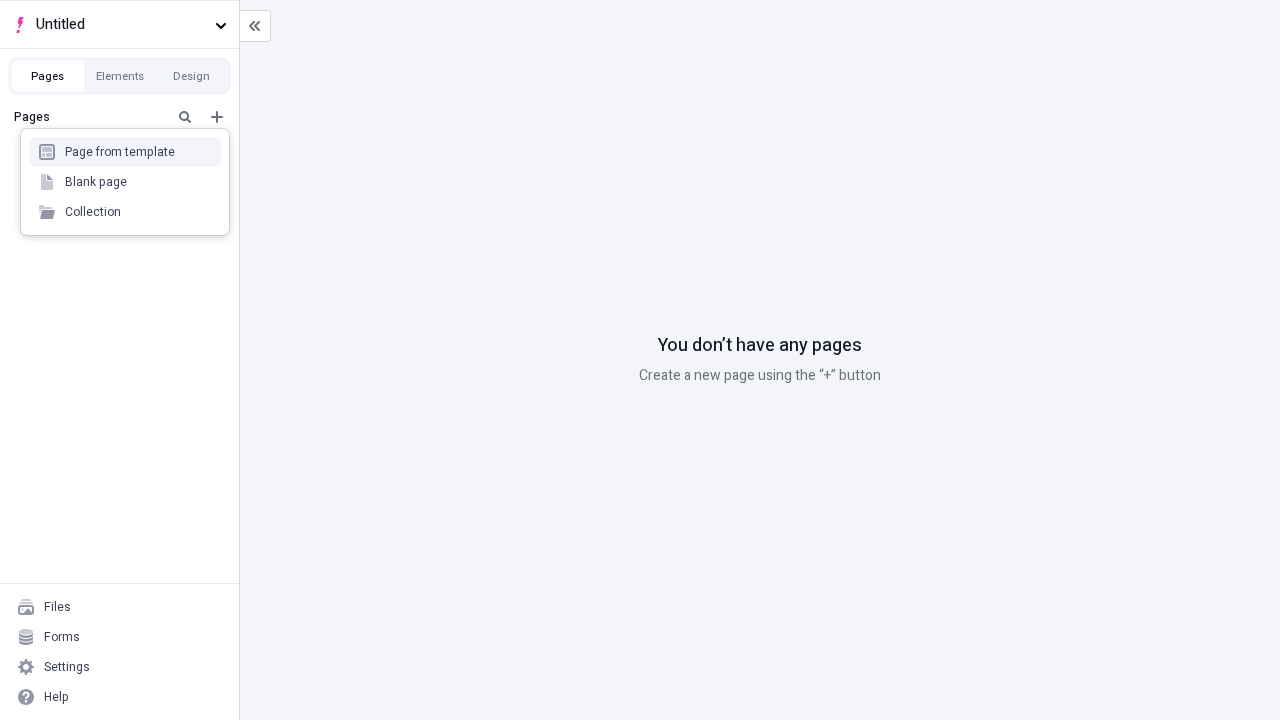 click on "Blank page" at bounding box center (125, 182) 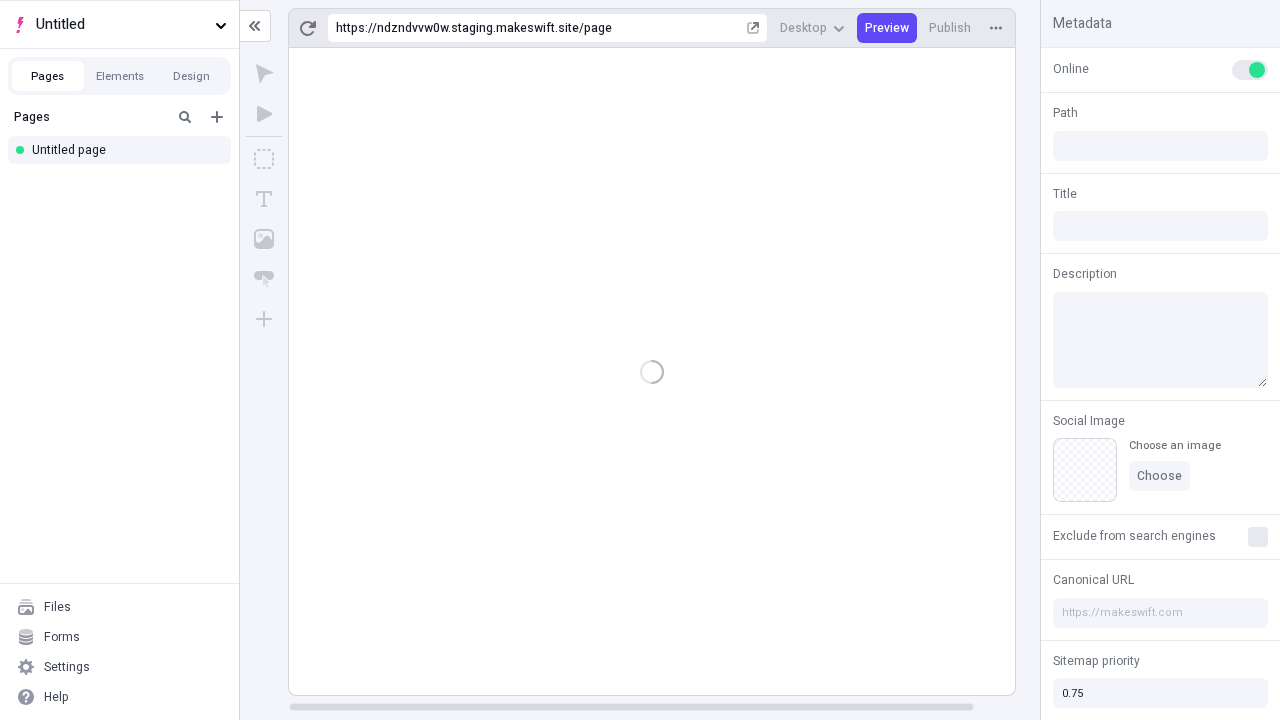 type on "/page" 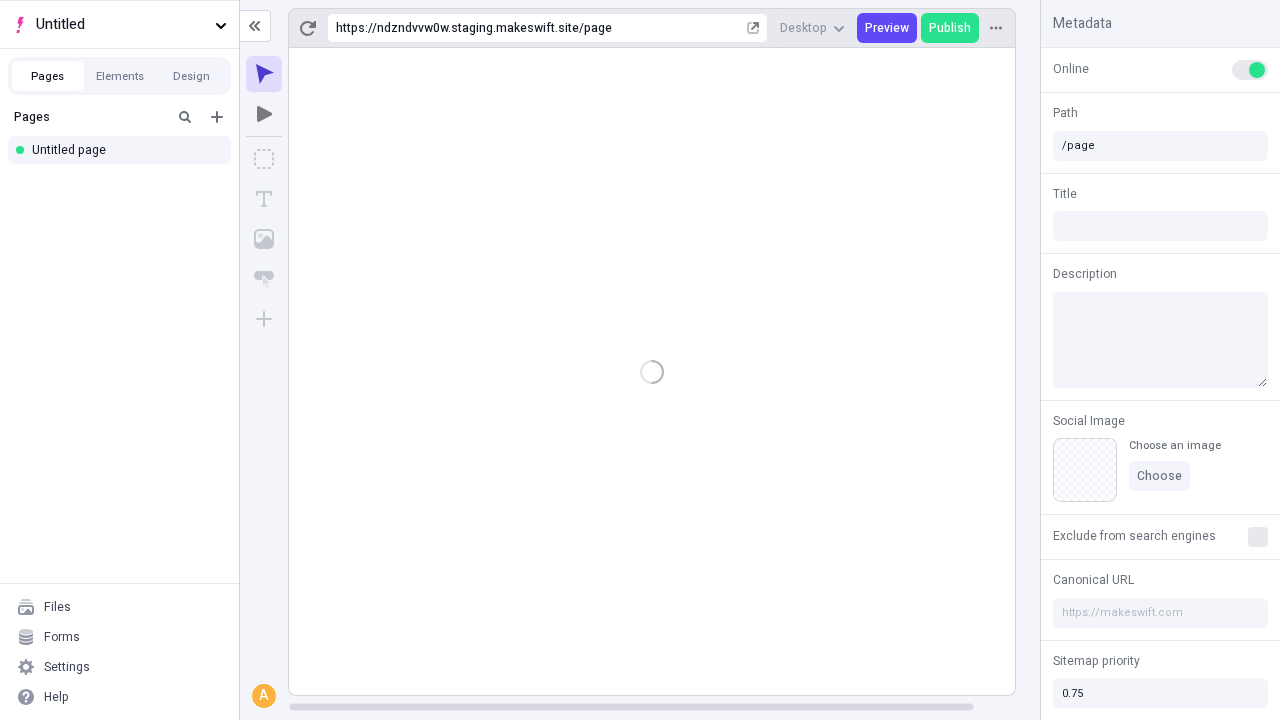 click 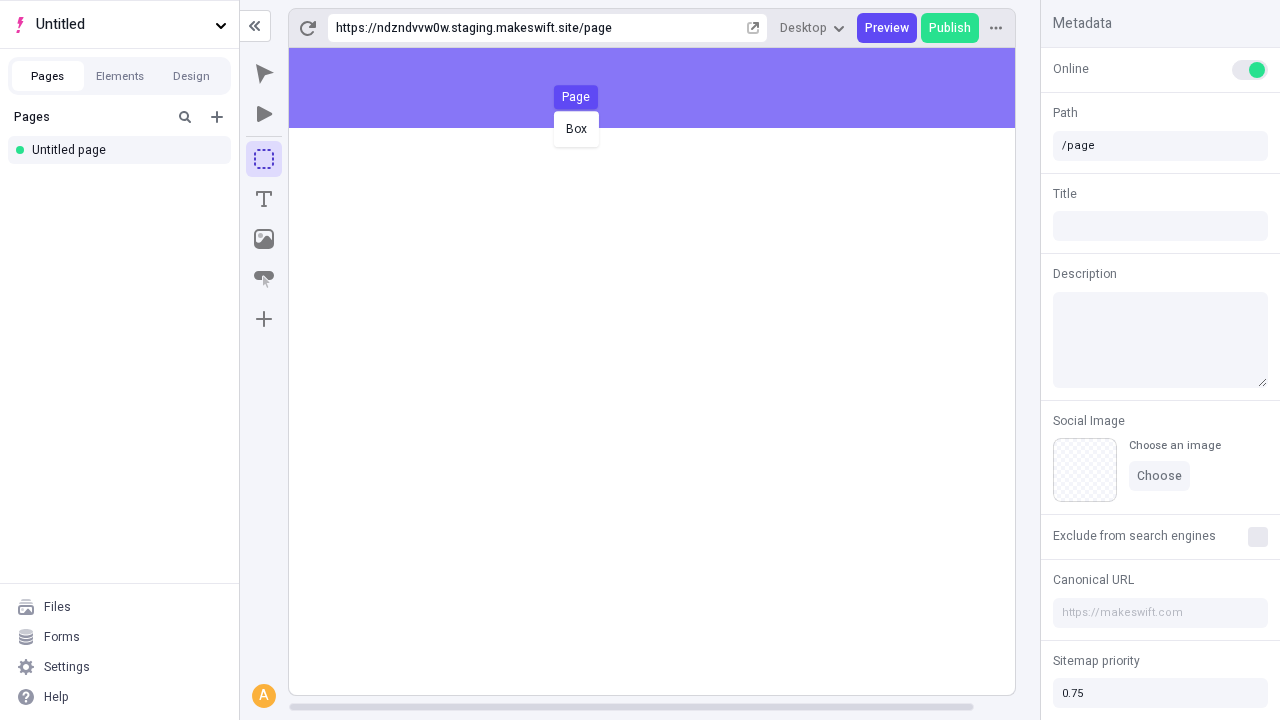 click on "Box Page" at bounding box center [640, 360] 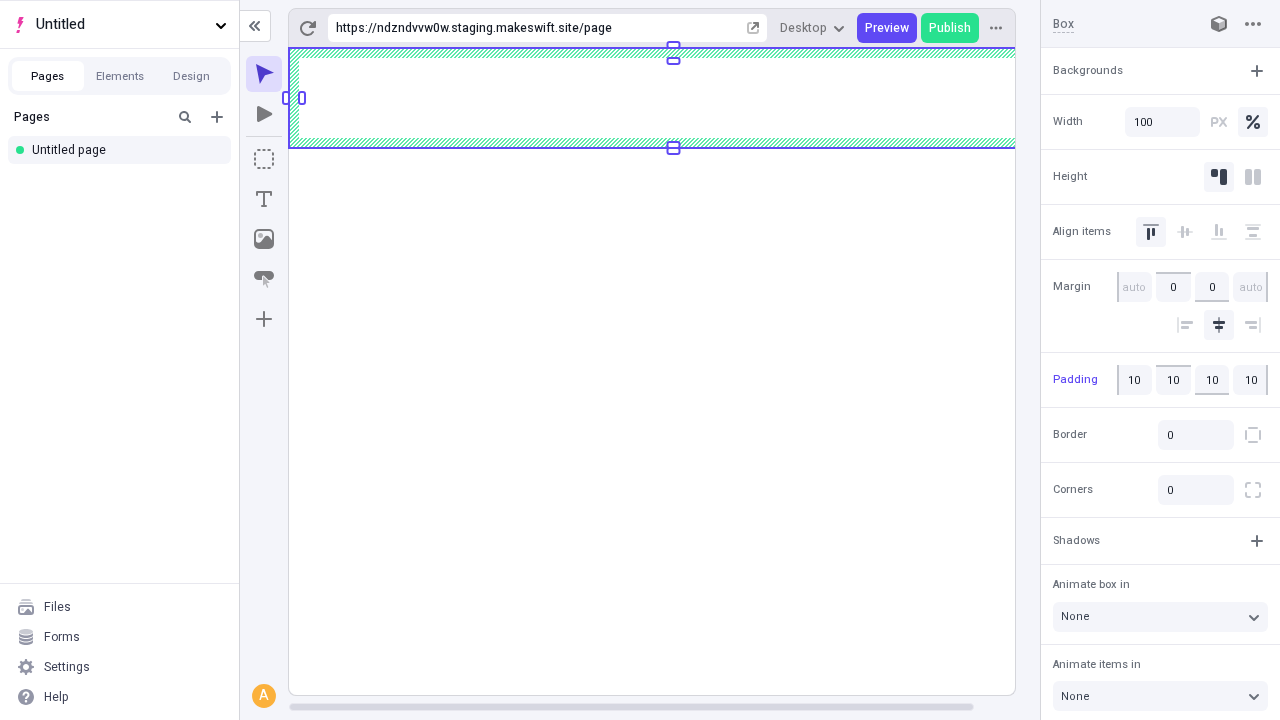 click 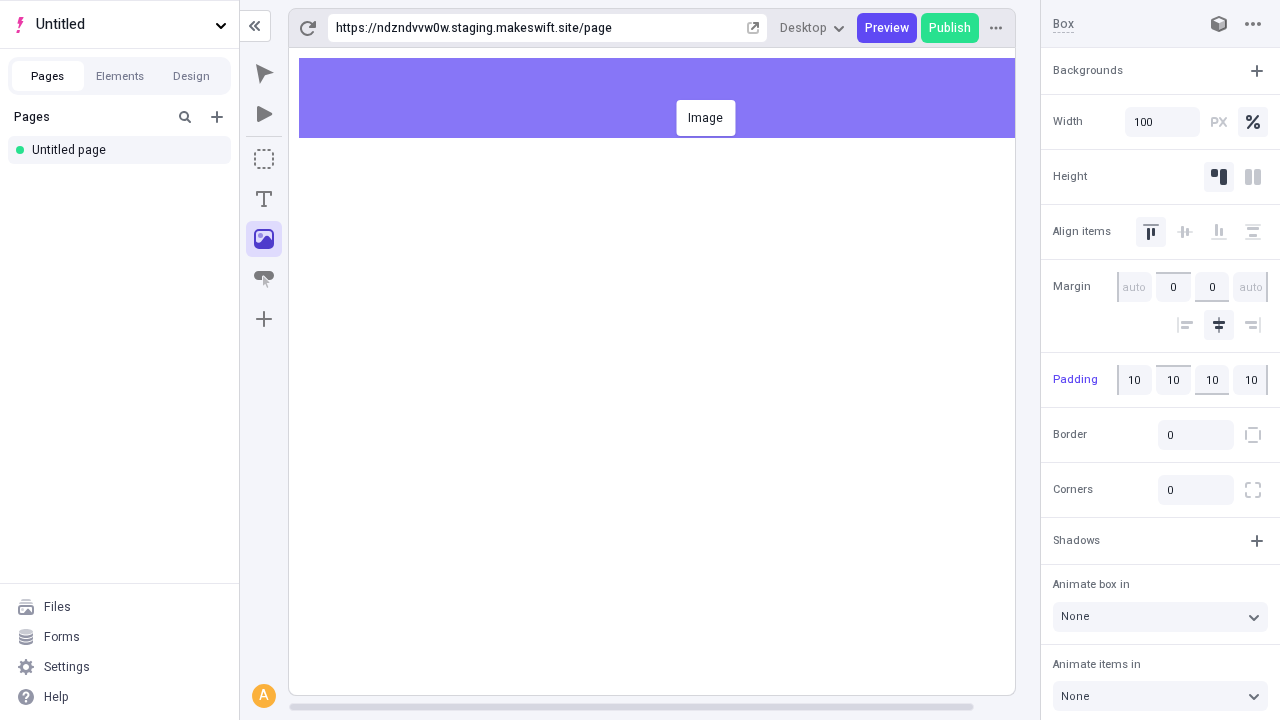 click on "Image" at bounding box center (640, 360) 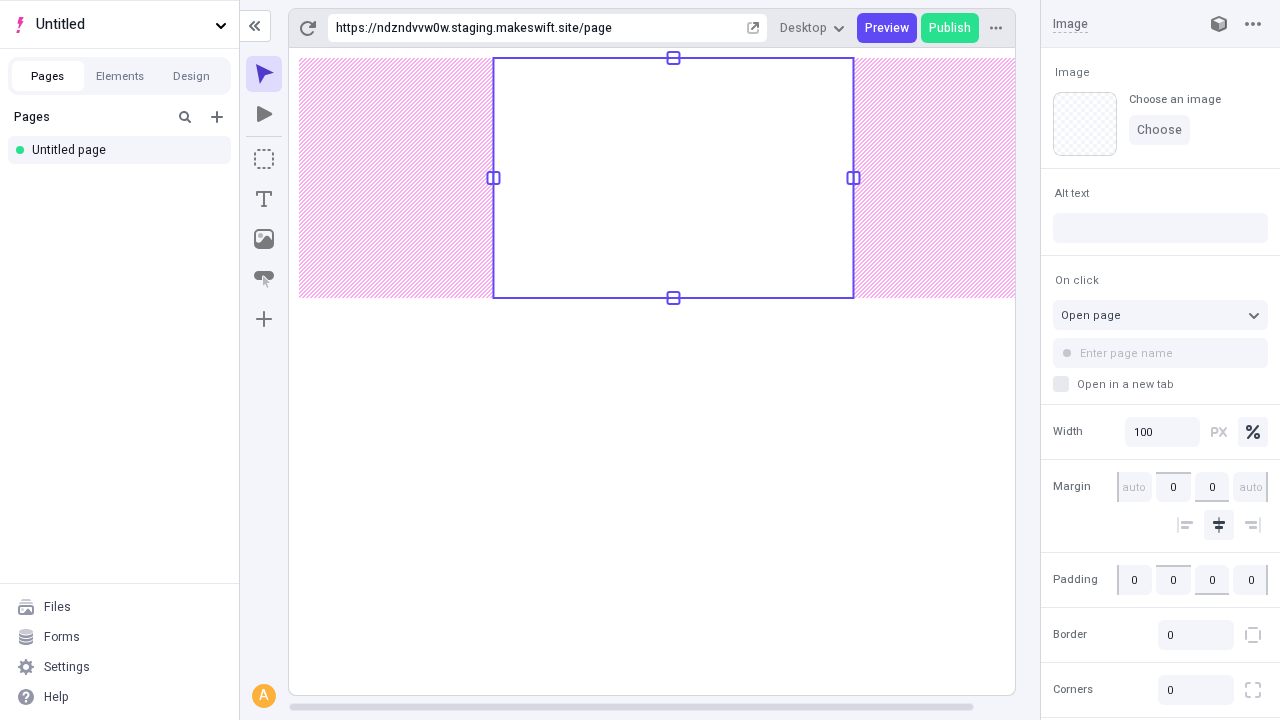 click 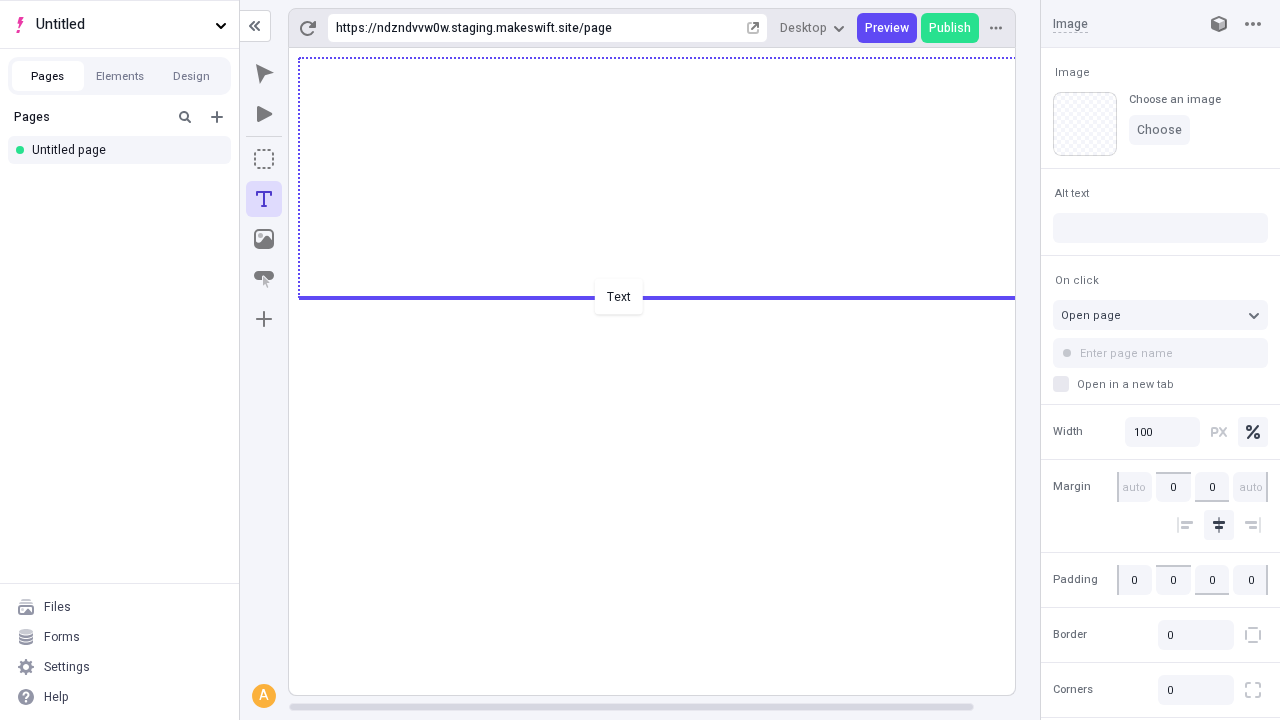 click on "Text" at bounding box center [640, 360] 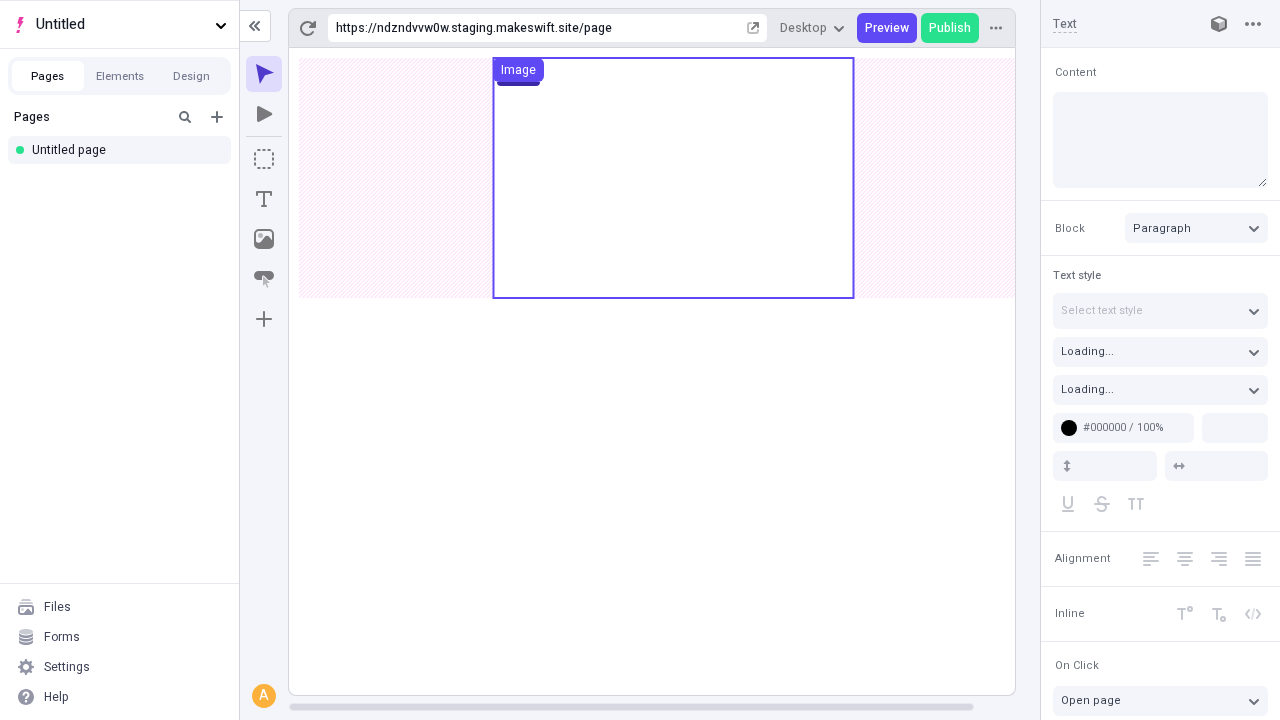 type on "18" 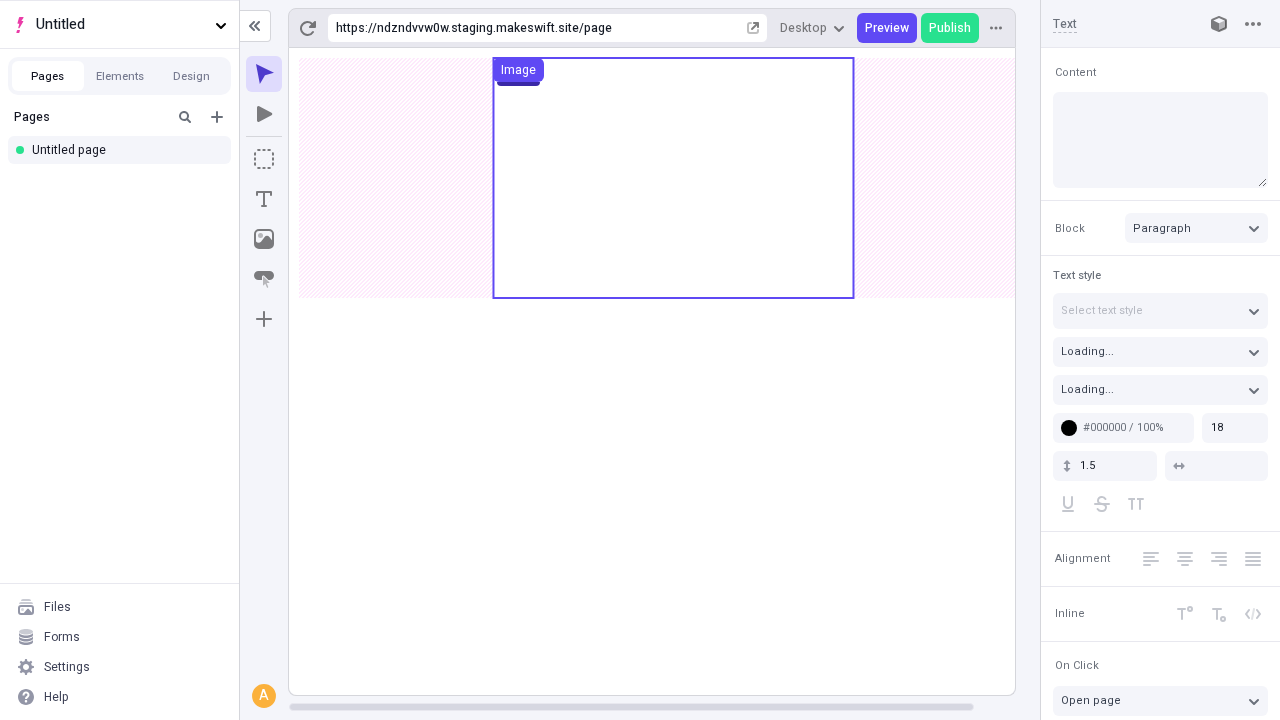type on "Completely aggregate long-term high-impact mindshare. Progressively iterate backward-compatible total linkage, and quickly matrix cloud-centric e-business." 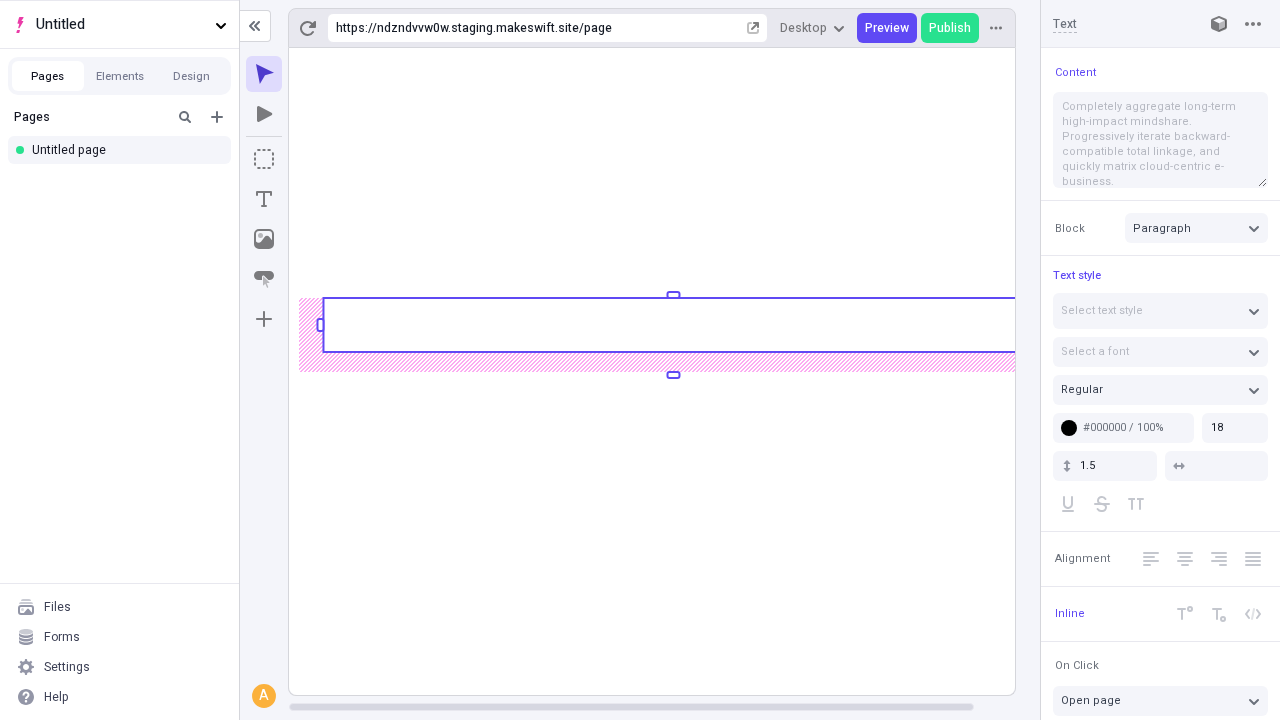 click 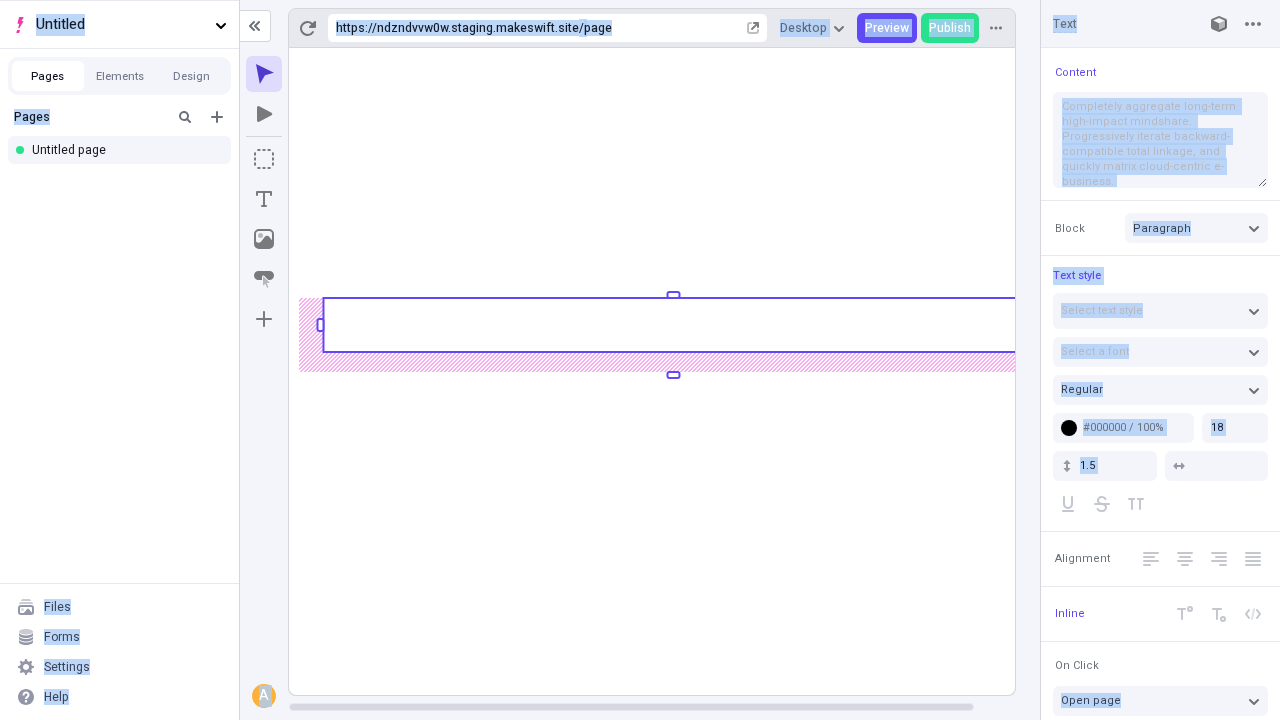 click 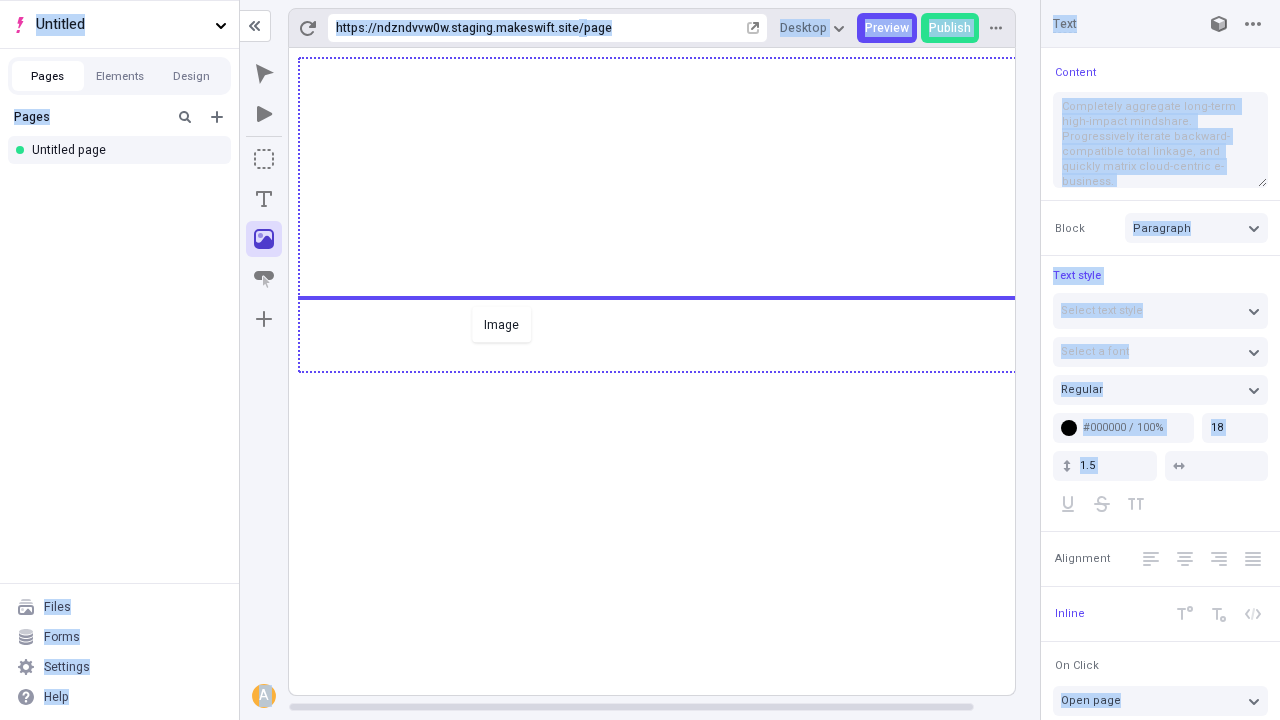 click on "Image" at bounding box center (640, 360) 